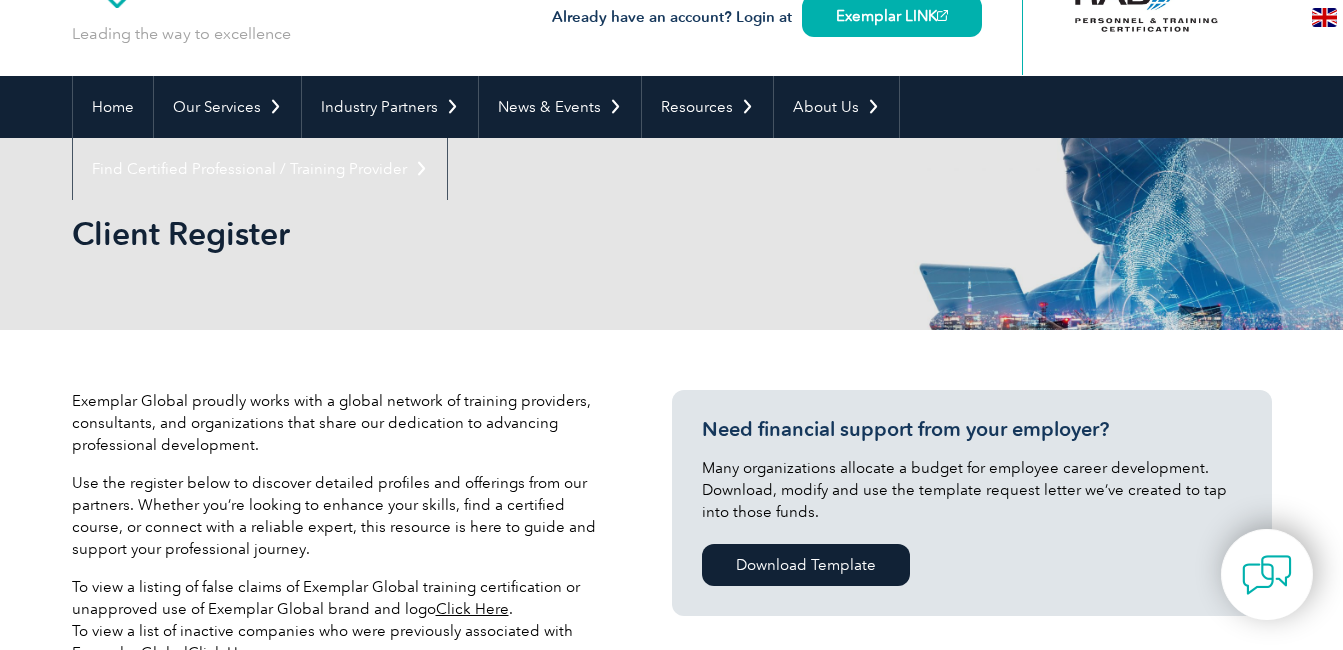 scroll, scrollTop: 500, scrollLeft: 0, axis: vertical 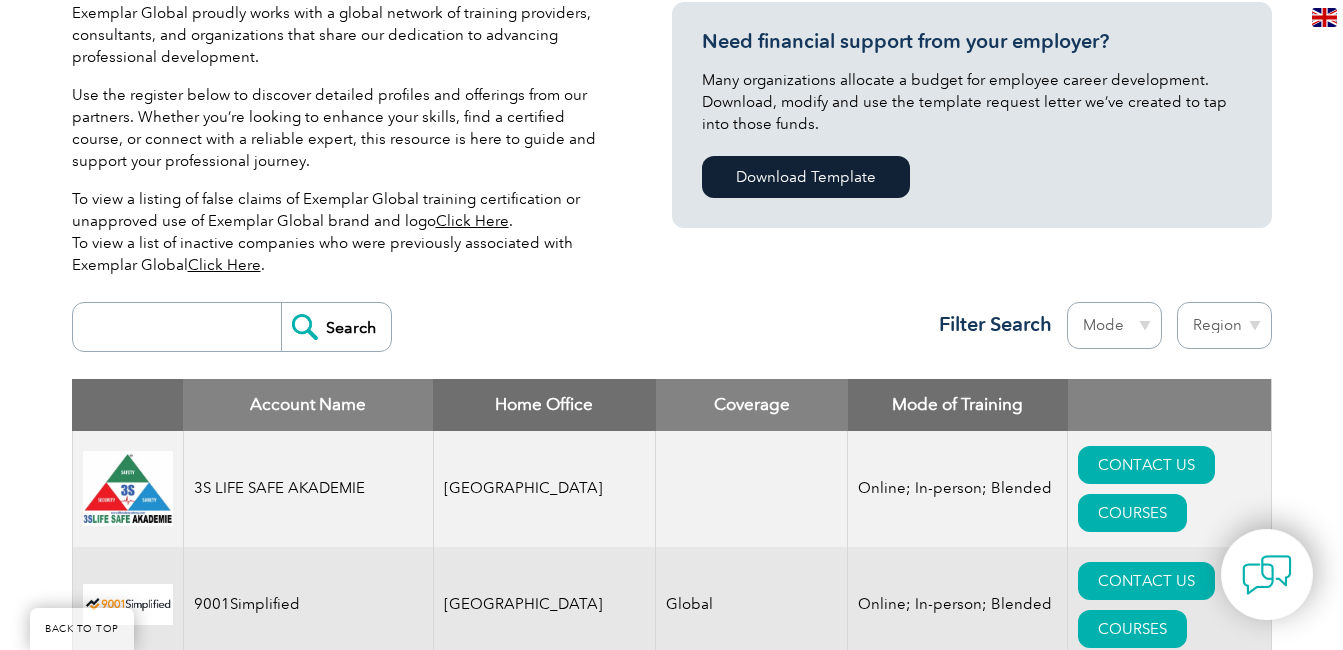 click at bounding box center [182, 327] 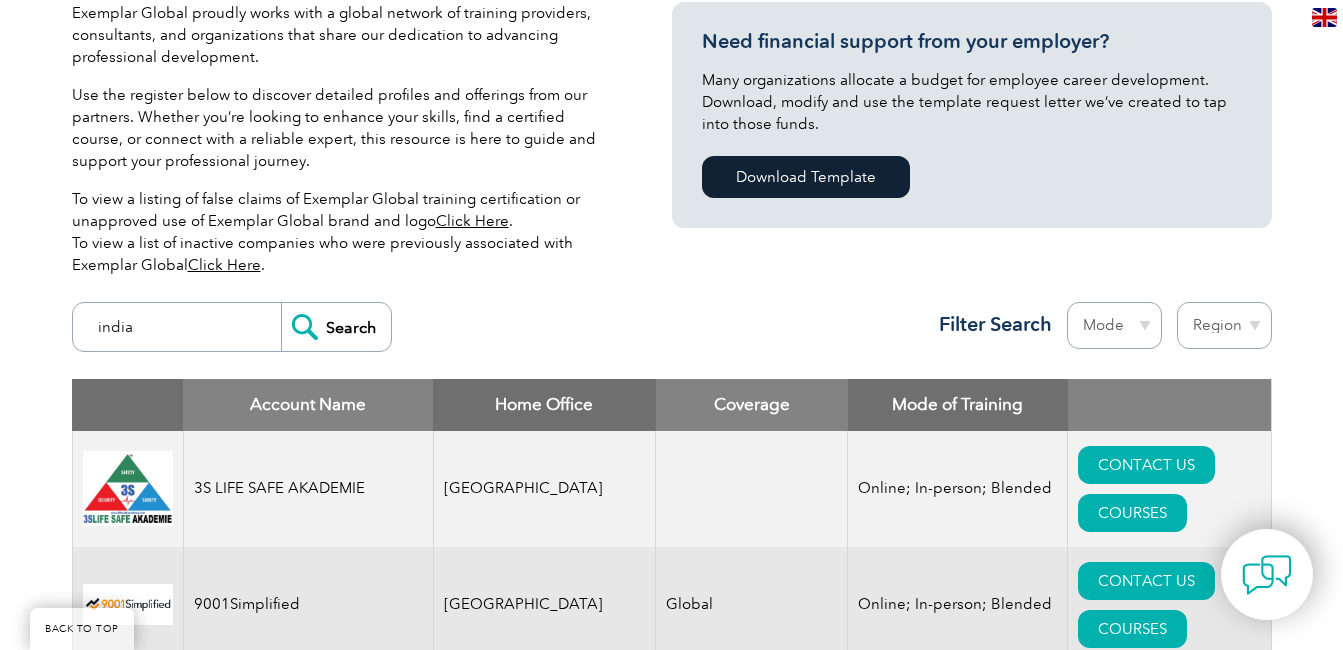 type on "india" 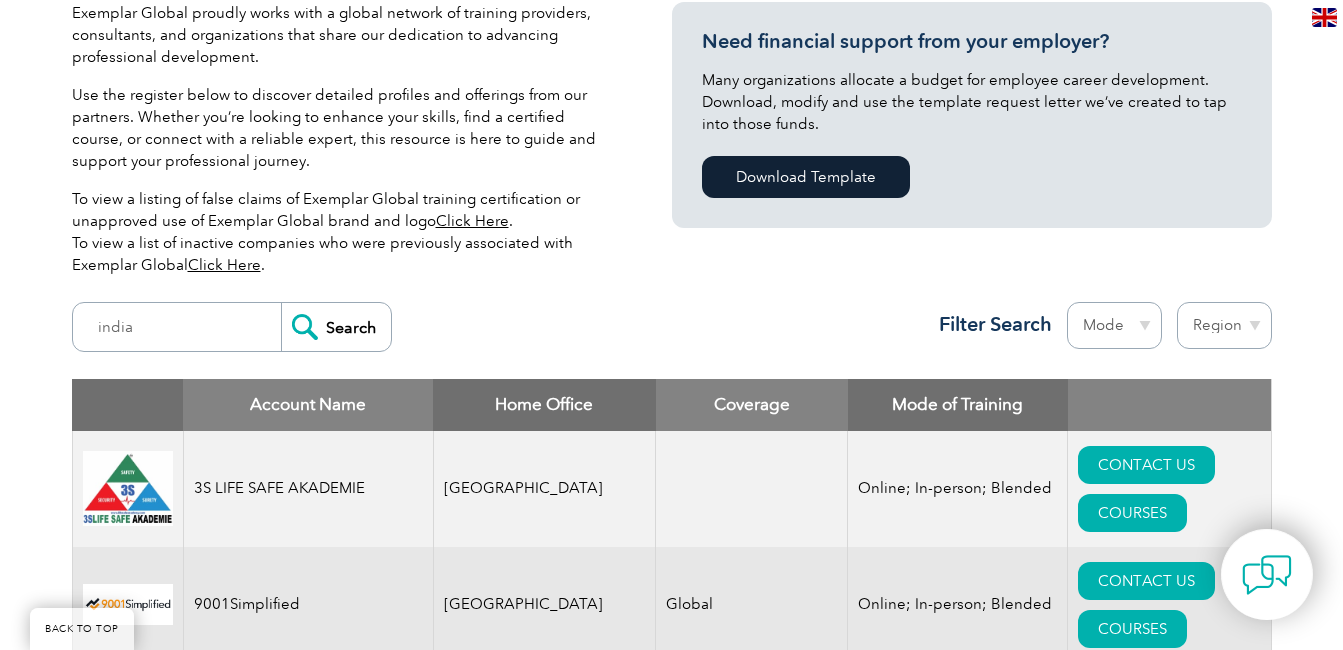 click on "Region
Australia
Bahrain
Bangladesh
Brazil
Canada
Colombia
Dominican Republic
Egypt
India
Indonesia
Iraq
Ireland
Jordan
Korea, Republic of
Malaysia
Malta
Mexico
Mongolia
Montenegro
Myanmar
Netherlands
New Zealand
Nigeria
Oman
Pakistan
Panama
Philippines
Portugal
Romania
Saudi Arabia
Serbia
Singapore
South Africa
Taiwan
Thailand
Trinidad and Tobago" at bounding box center [1224, 325] 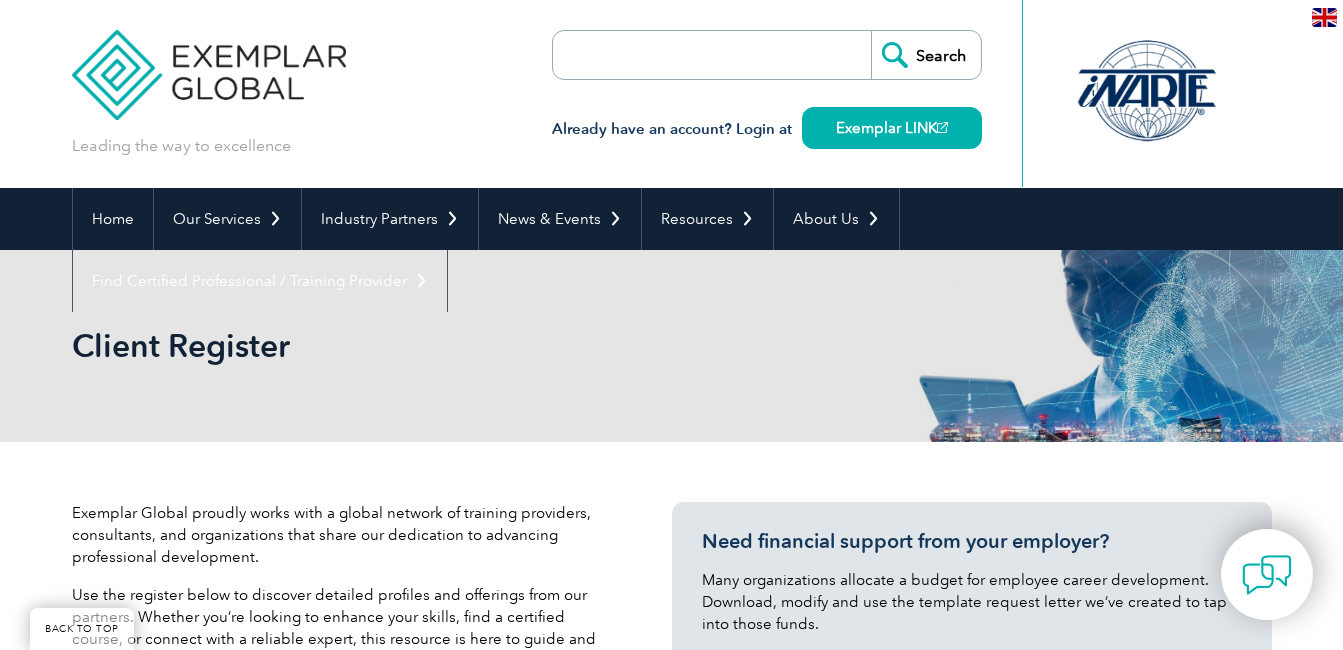 select on "[GEOGRAPHIC_DATA]" 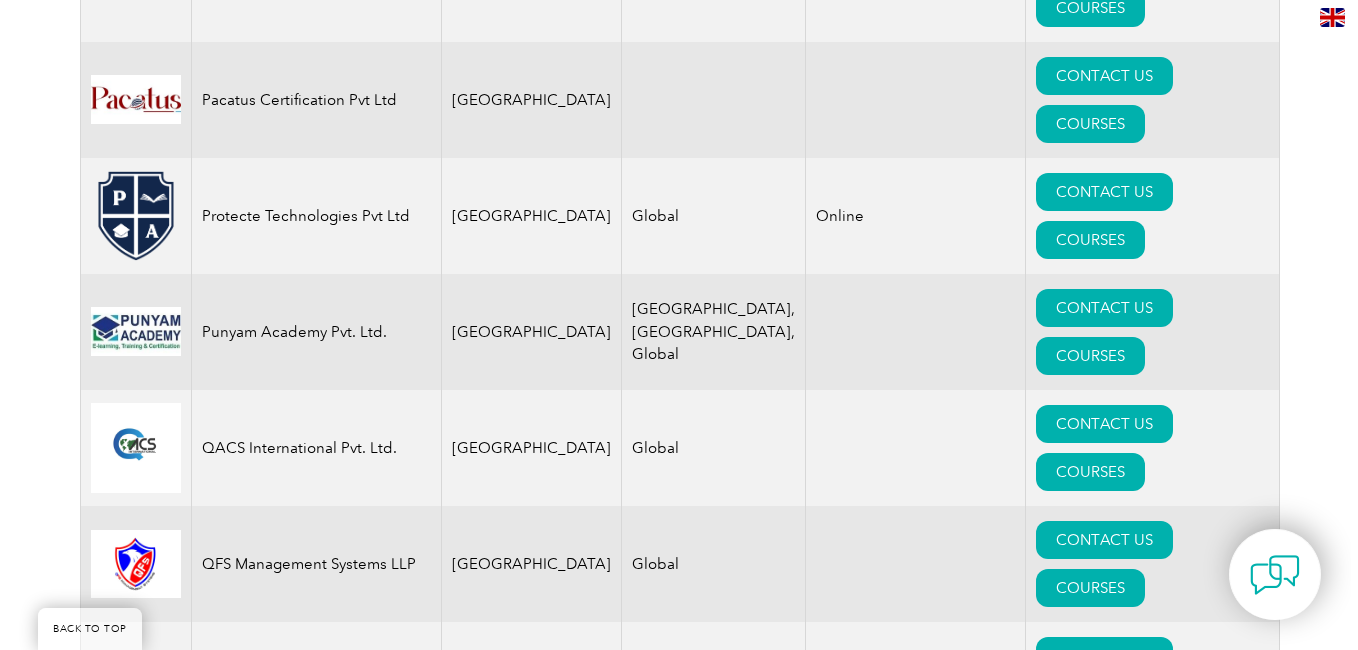 scroll, scrollTop: 3712, scrollLeft: 0, axis: vertical 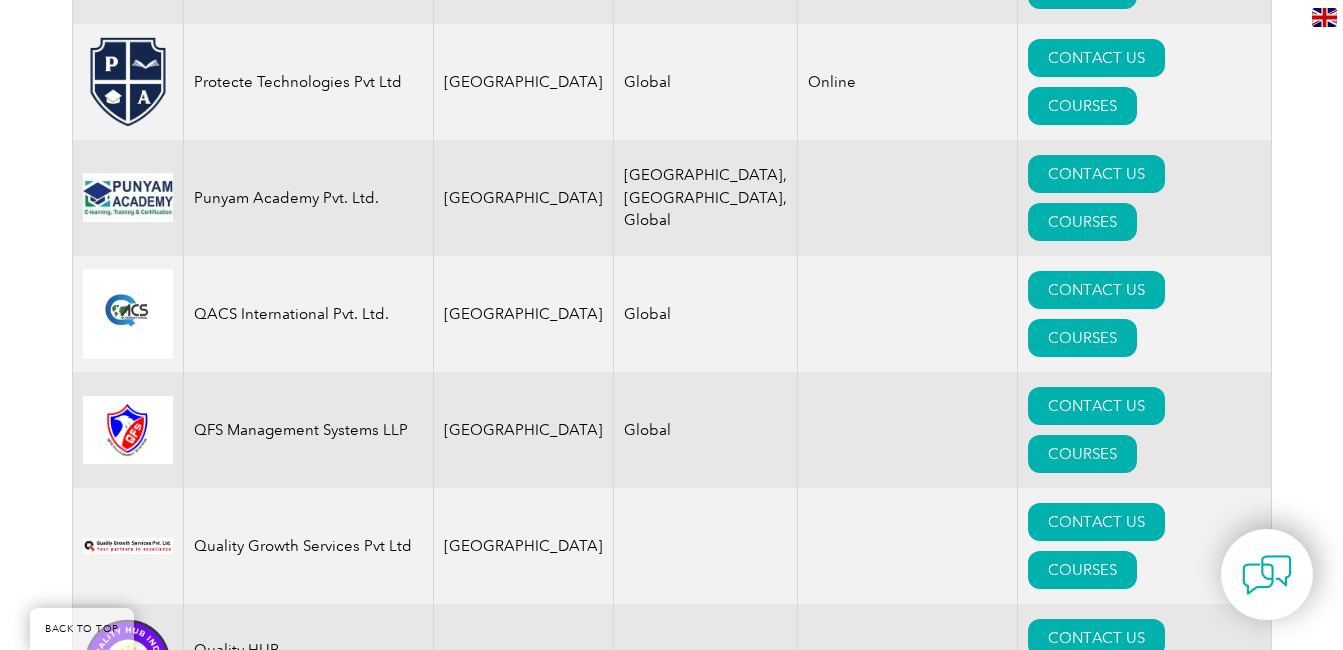 click on "COURSES" at bounding box center [1082, 1498] 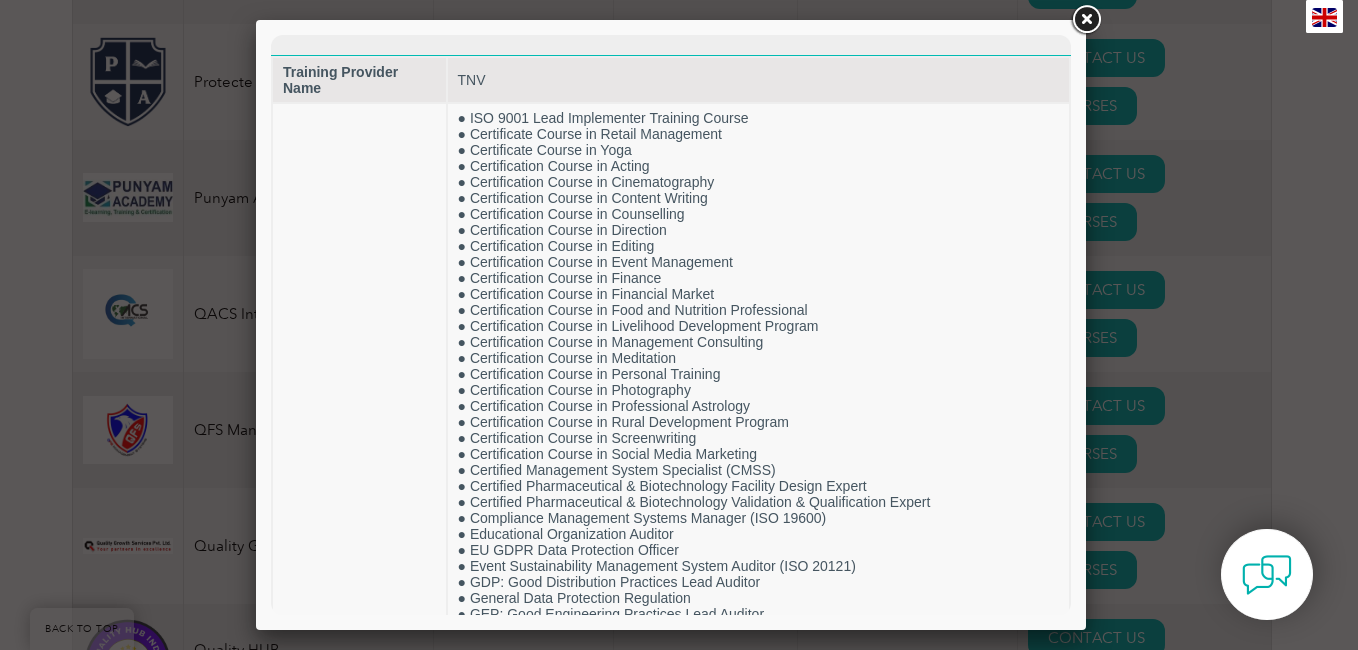 scroll, scrollTop: 0, scrollLeft: 0, axis: both 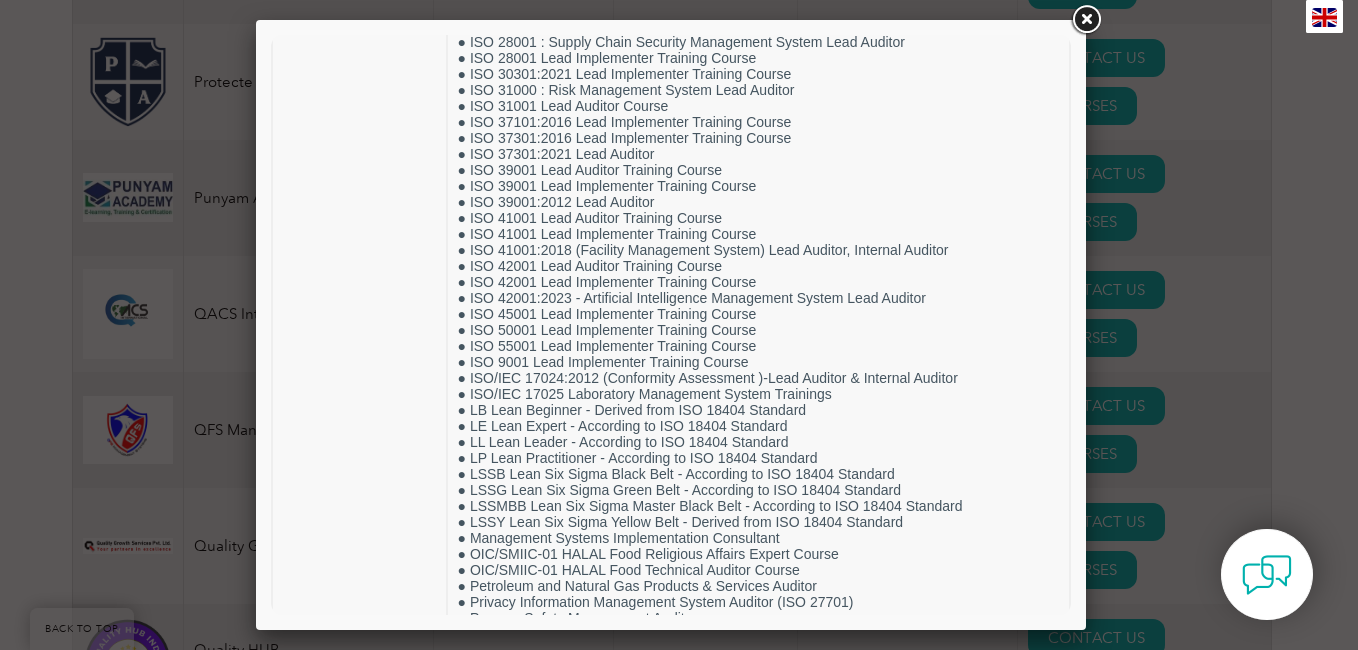 drag, startPoint x: 1063, startPoint y: 133, endPoint x: 1383, endPoint y: 454, distance: 453.256 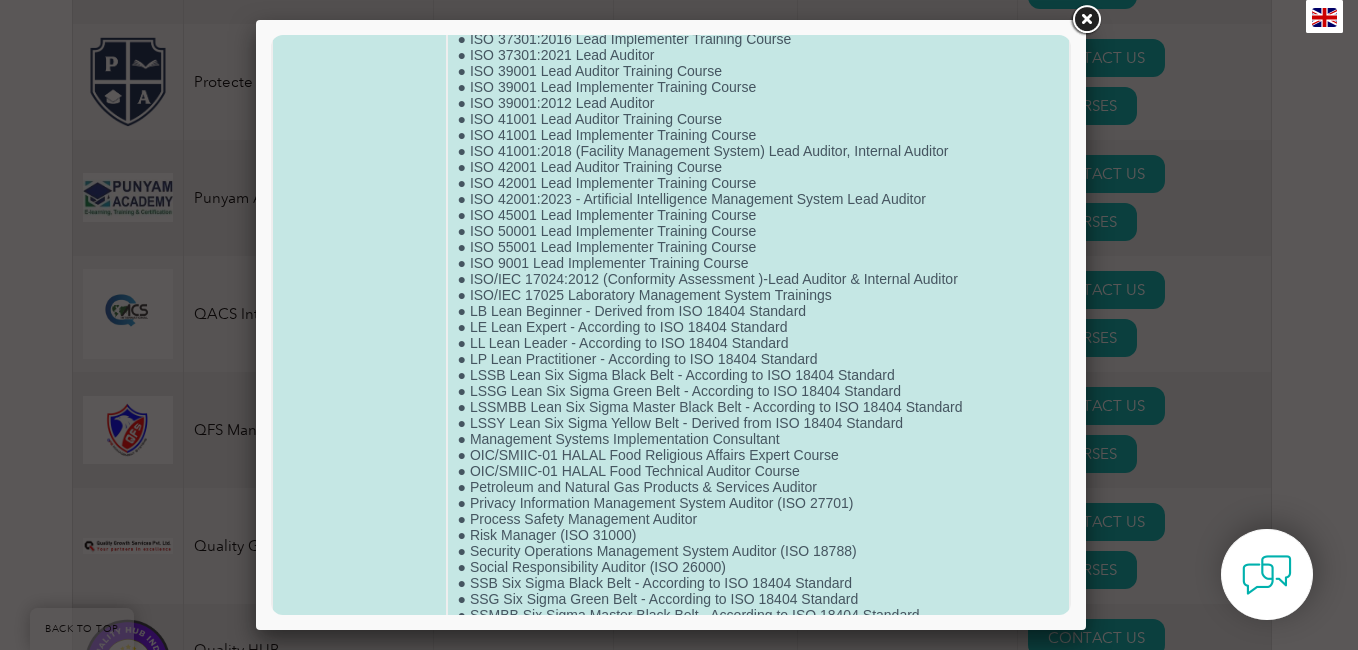 scroll, scrollTop: 1565, scrollLeft: 0, axis: vertical 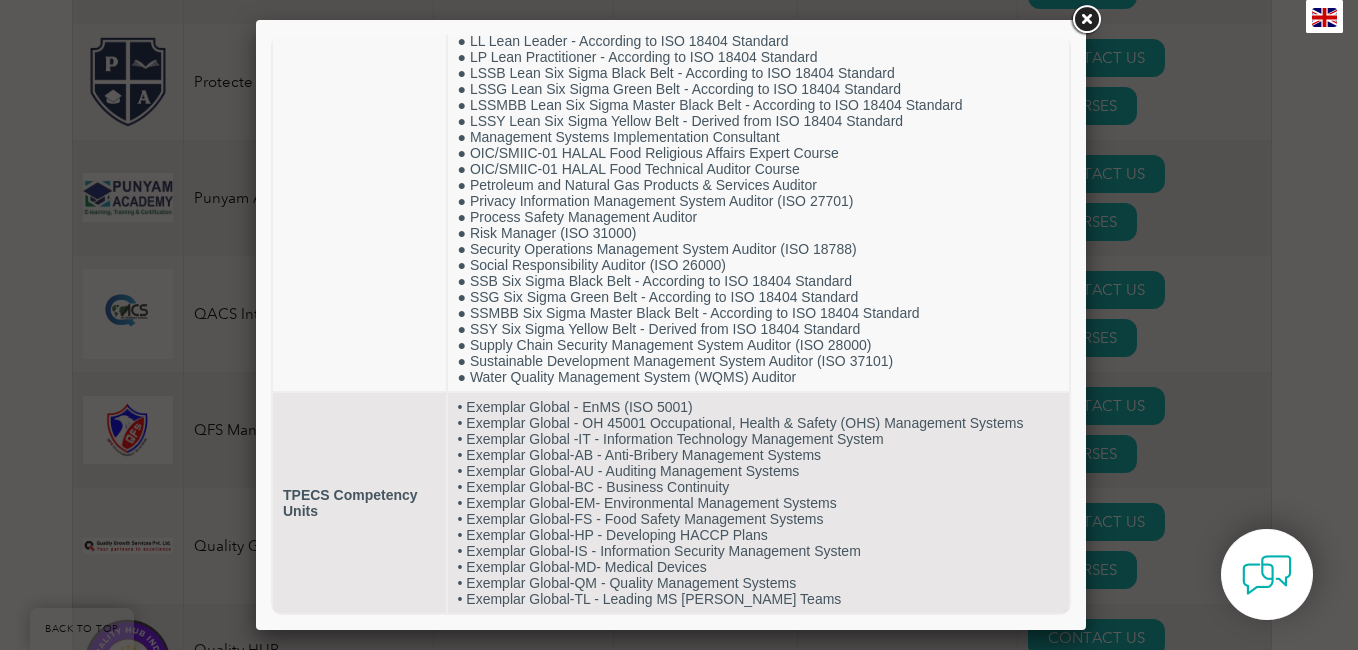 click at bounding box center [1086, 20] 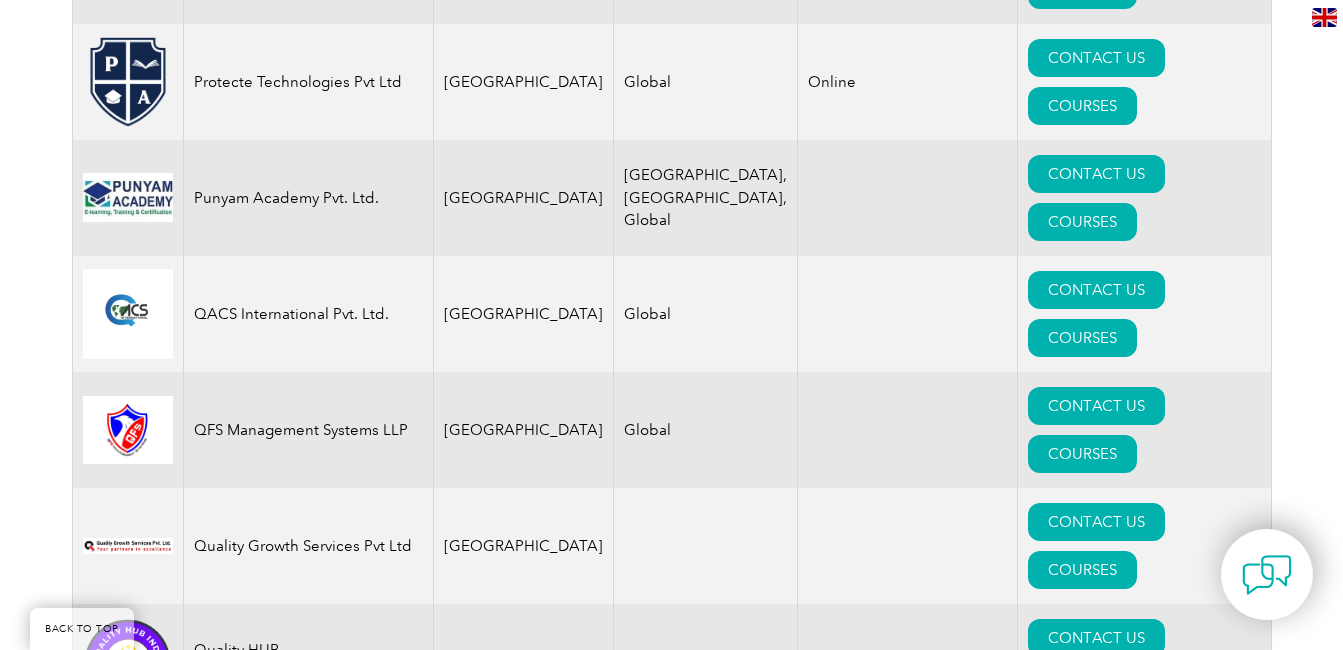 click on "COURSES" at bounding box center (1082, 1150) 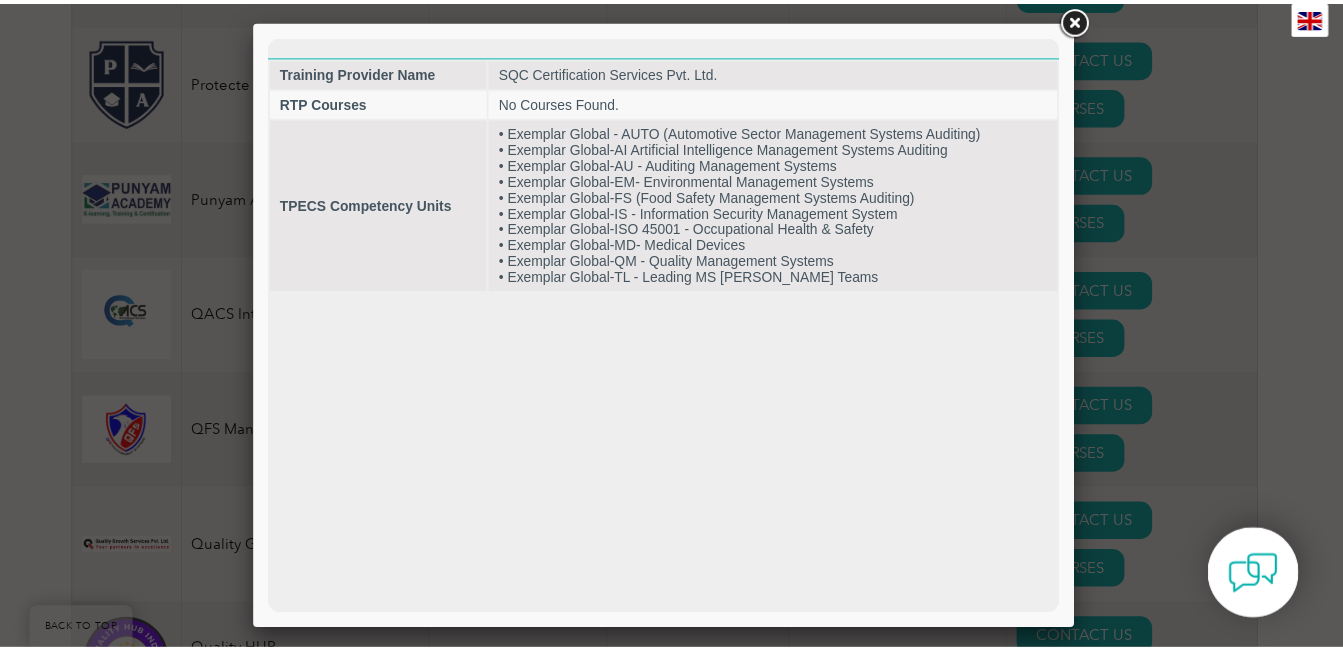 scroll, scrollTop: 0, scrollLeft: 0, axis: both 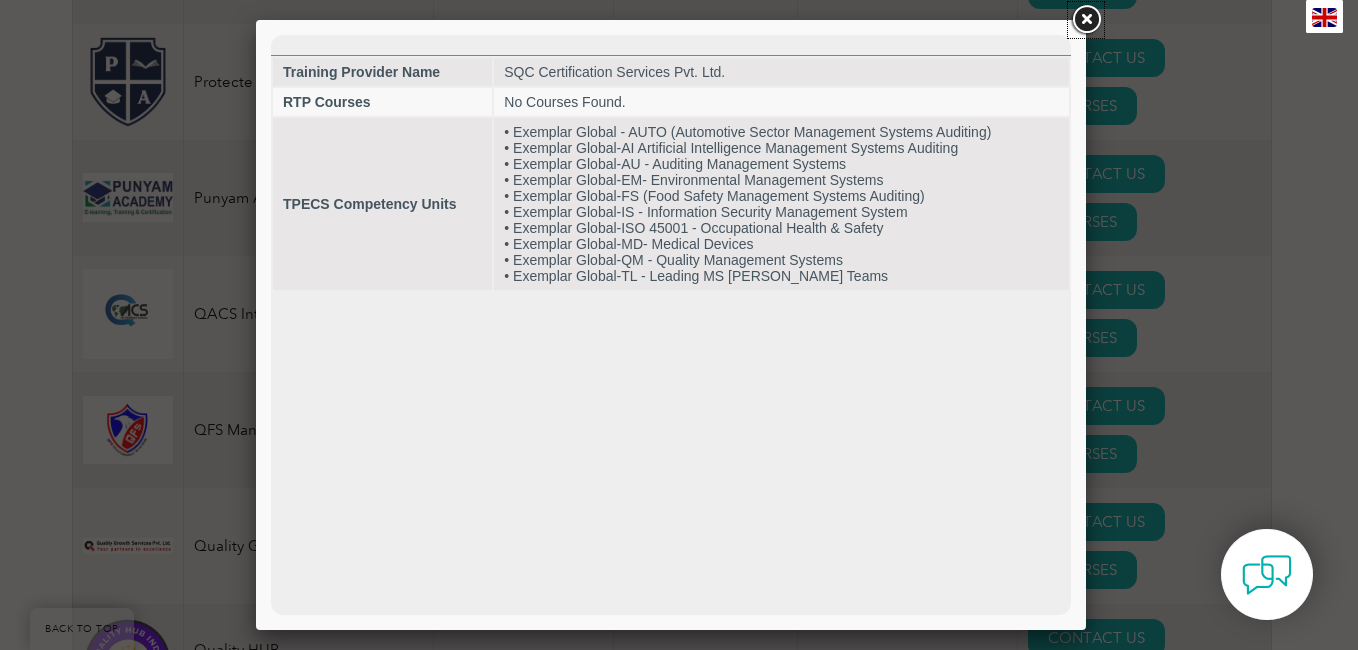 click at bounding box center [1086, 20] 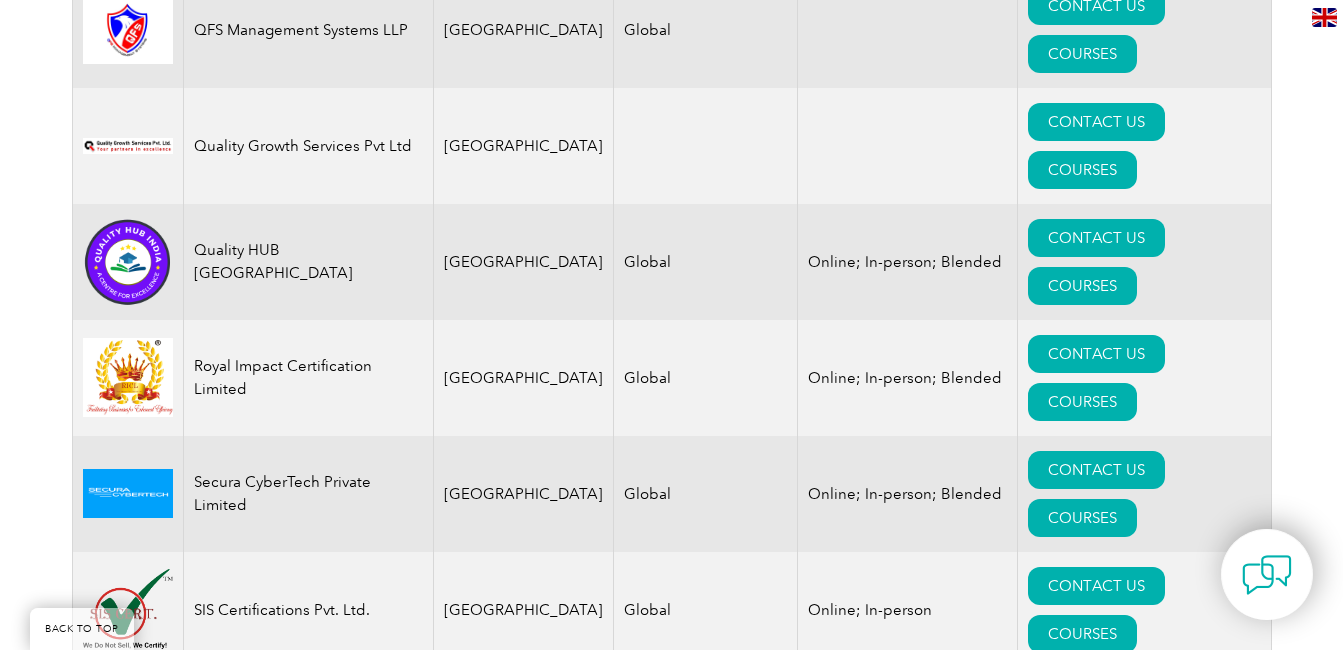 scroll, scrollTop: 4012, scrollLeft: 0, axis: vertical 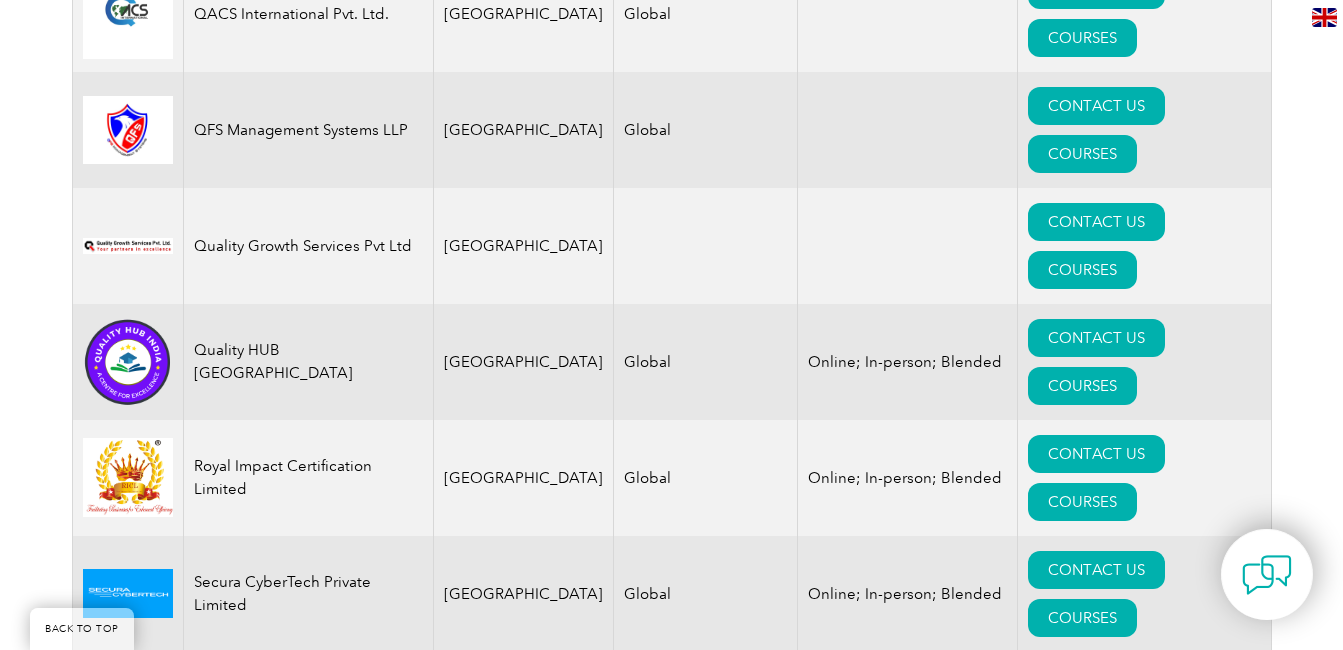 drag, startPoint x: 293, startPoint y: 495, endPoint x: 197, endPoint y: 493, distance: 96.02083 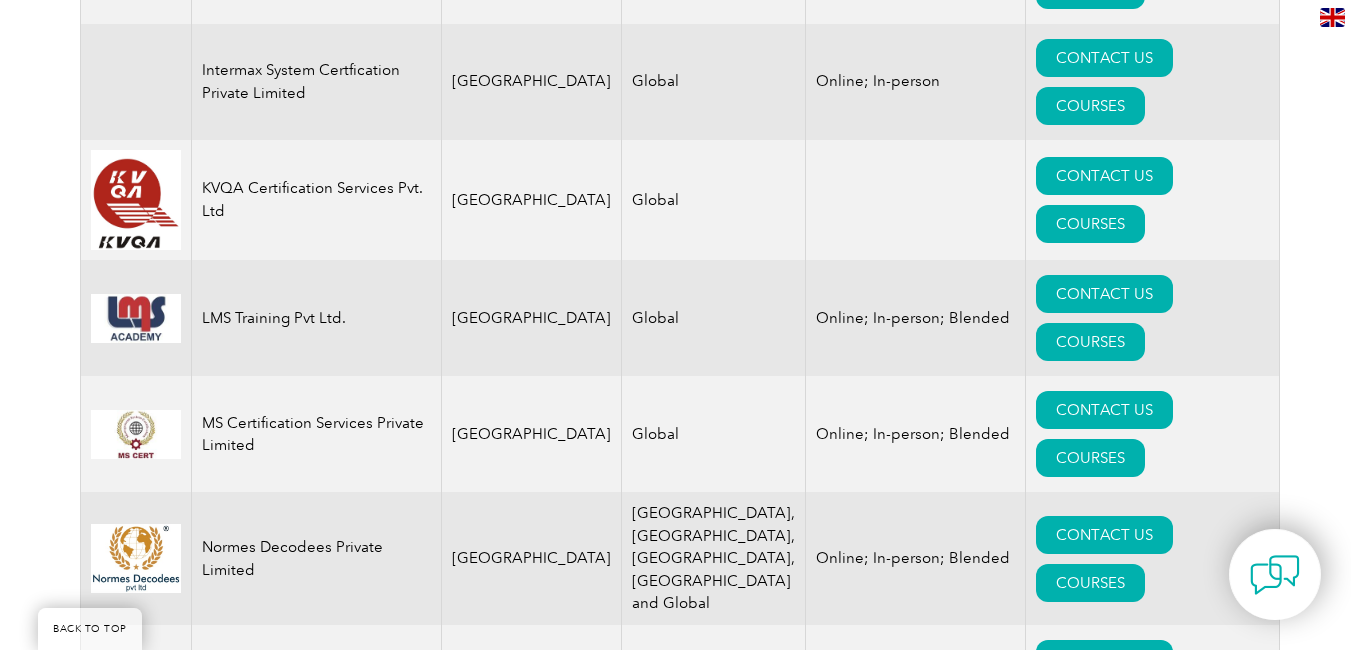 scroll, scrollTop: 2612, scrollLeft: 0, axis: vertical 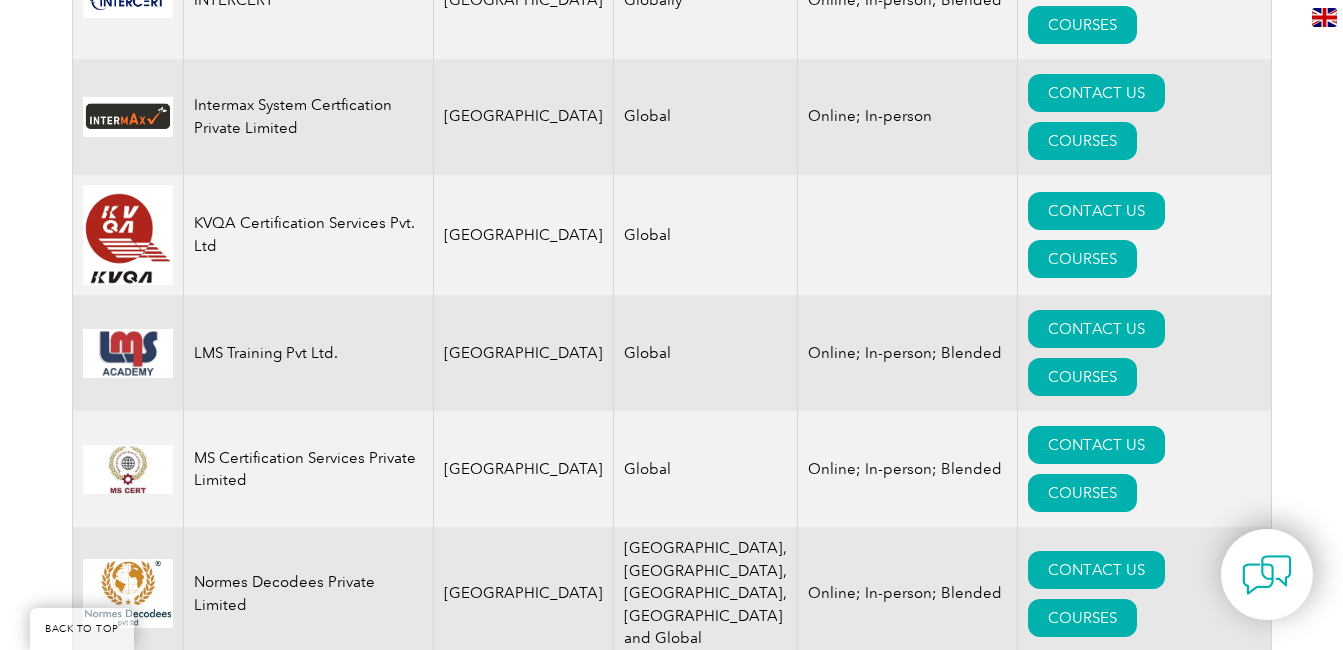 click on "COURSES" at bounding box center [1082, 1090] 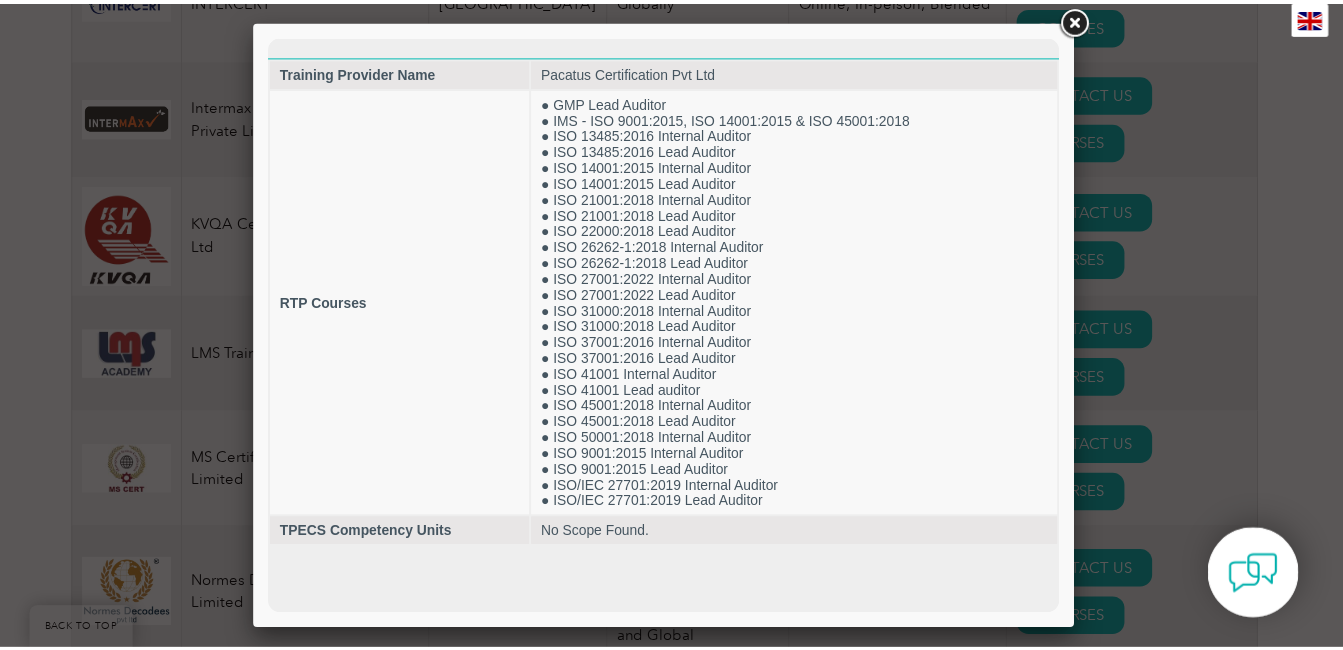 scroll, scrollTop: 0, scrollLeft: 0, axis: both 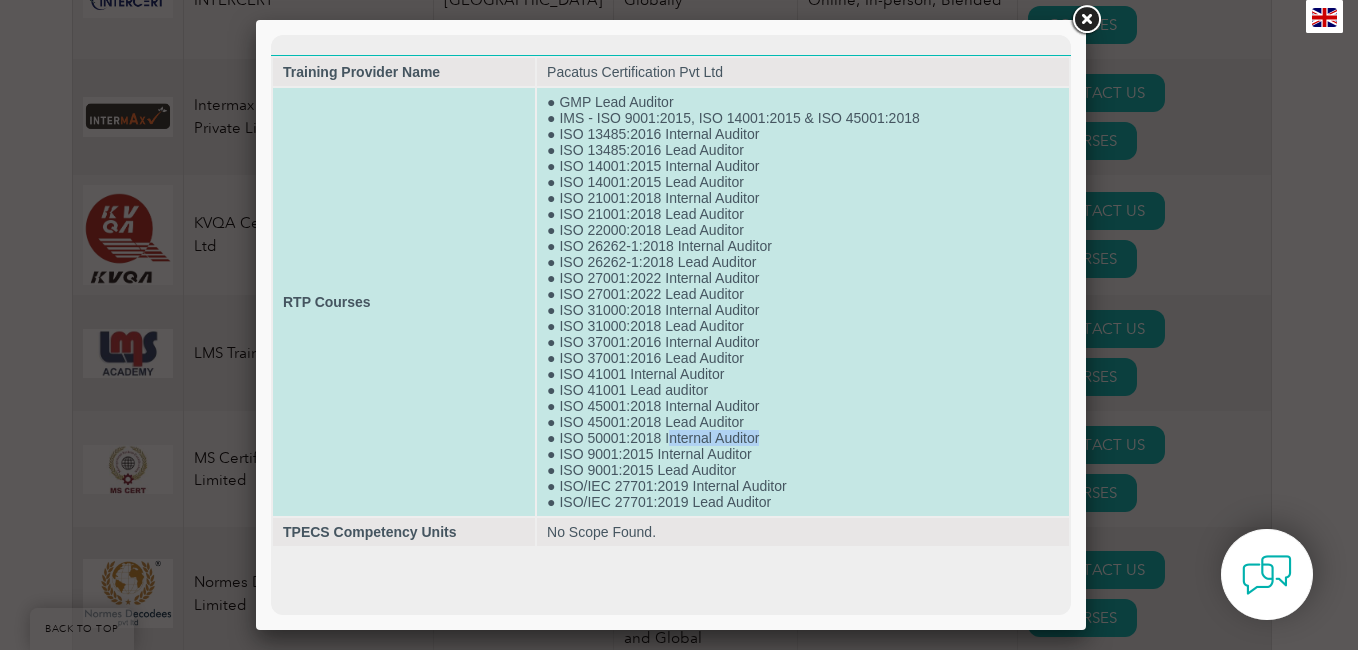drag, startPoint x: 672, startPoint y: 443, endPoint x: 830, endPoint y: 445, distance: 158.01266 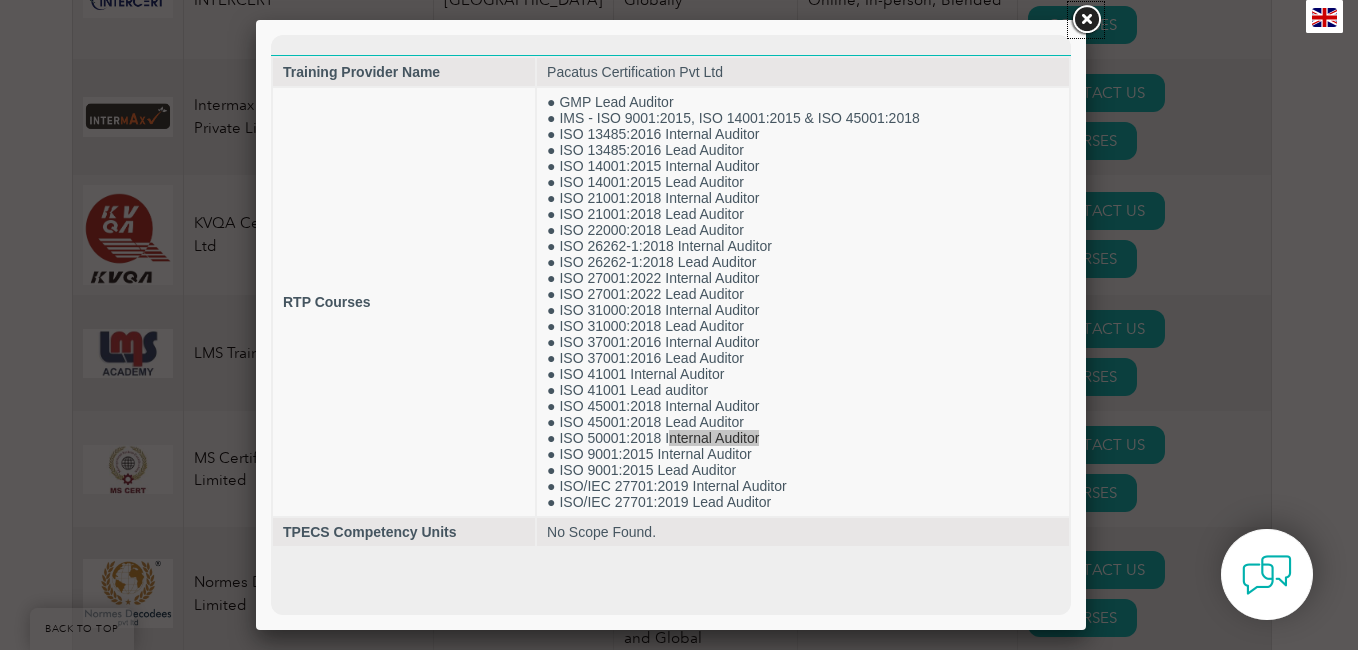 click at bounding box center [1086, 20] 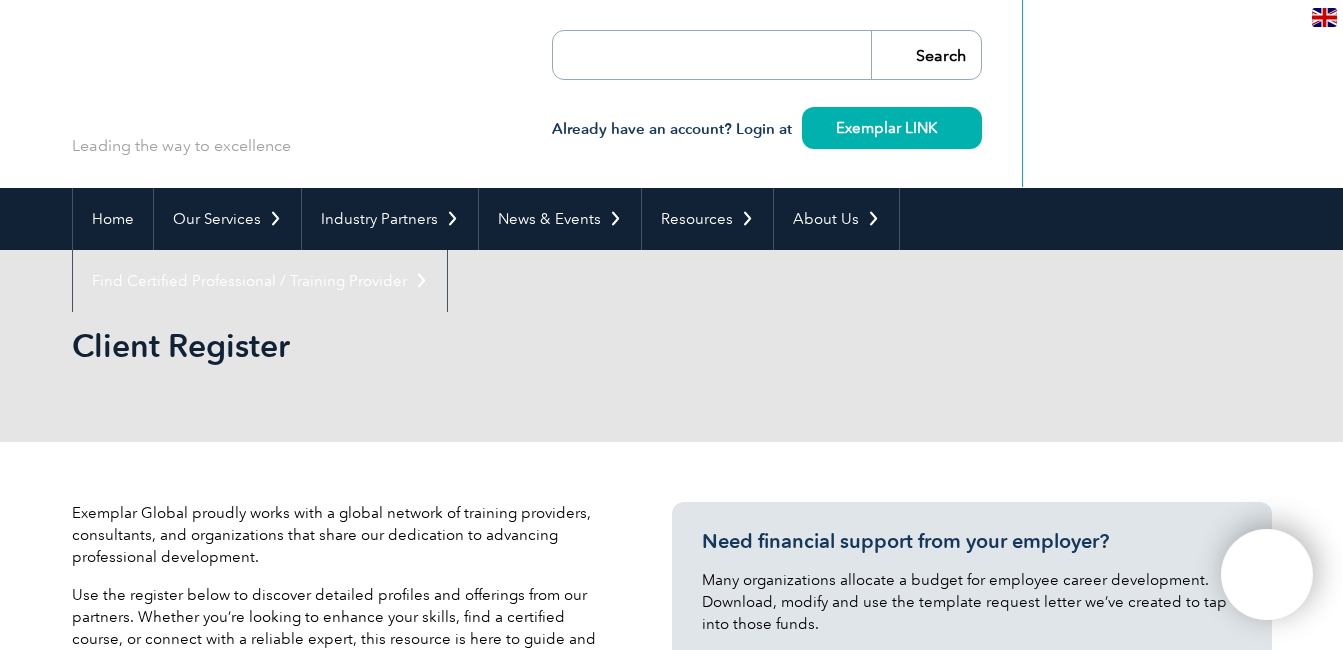 select on "[GEOGRAPHIC_DATA]" 